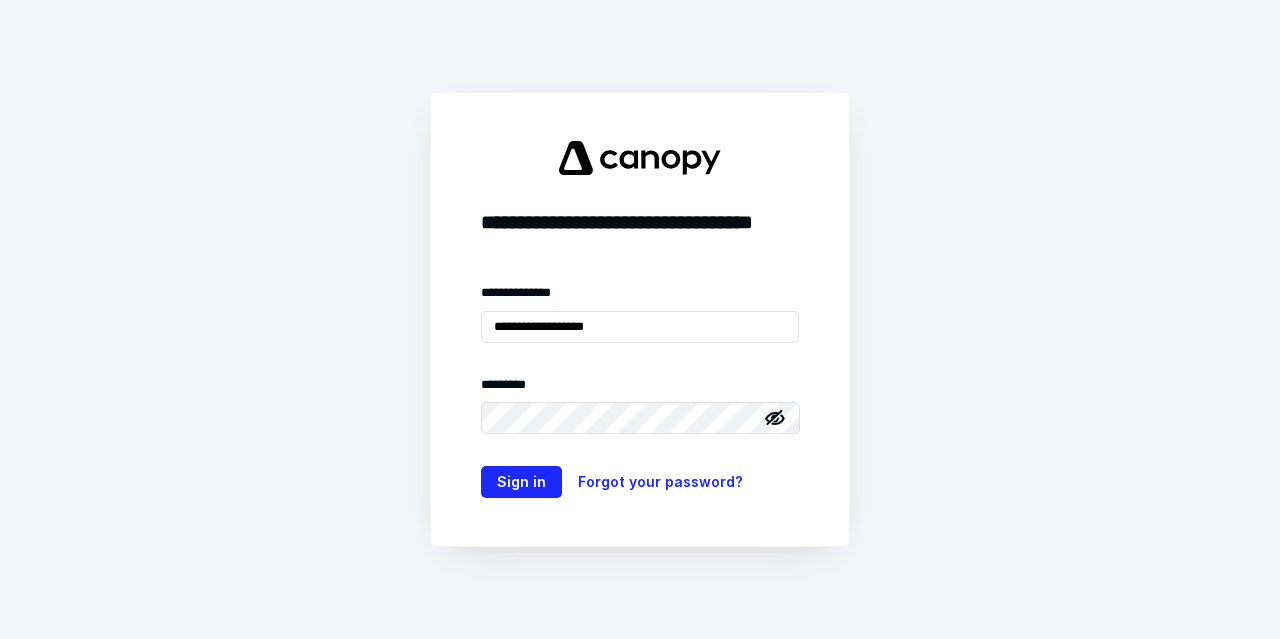 scroll, scrollTop: 0, scrollLeft: 0, axis: both 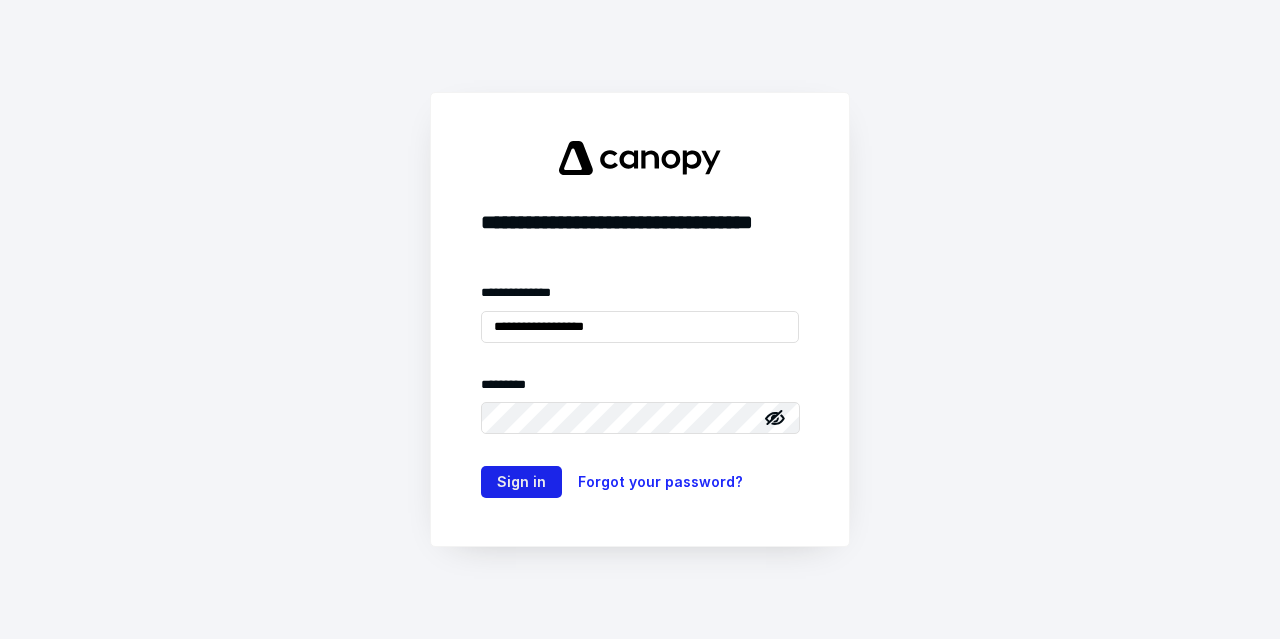 type on "**********" 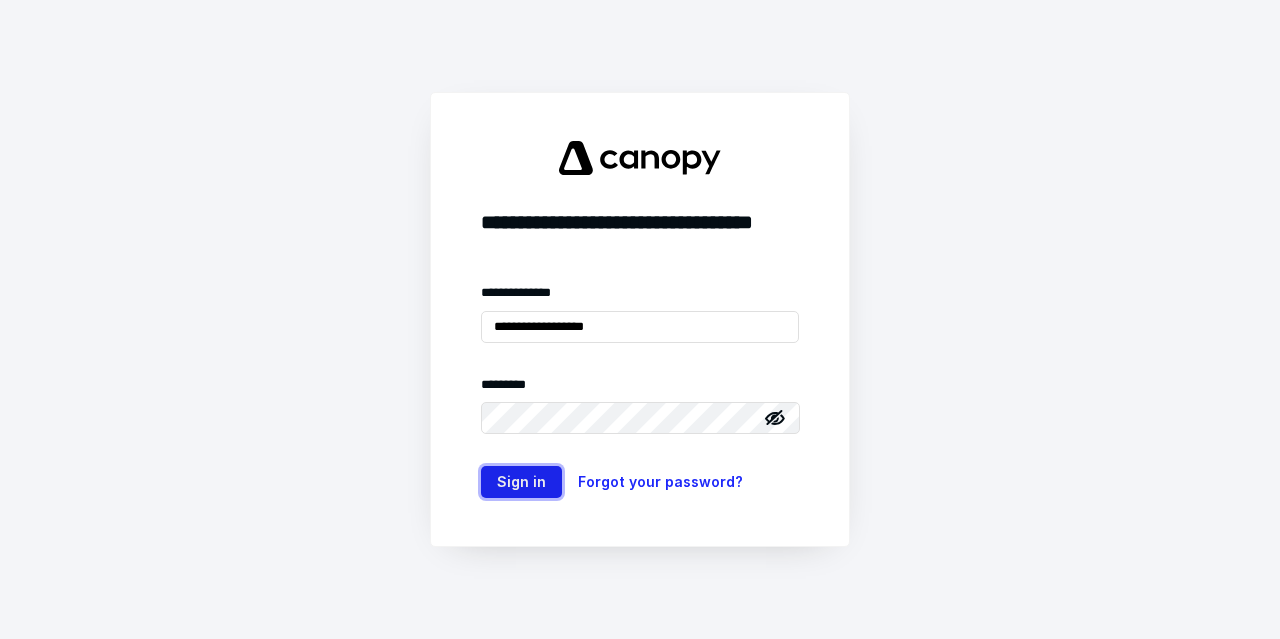 click on "Sign in" at bounding box center [521, 482] 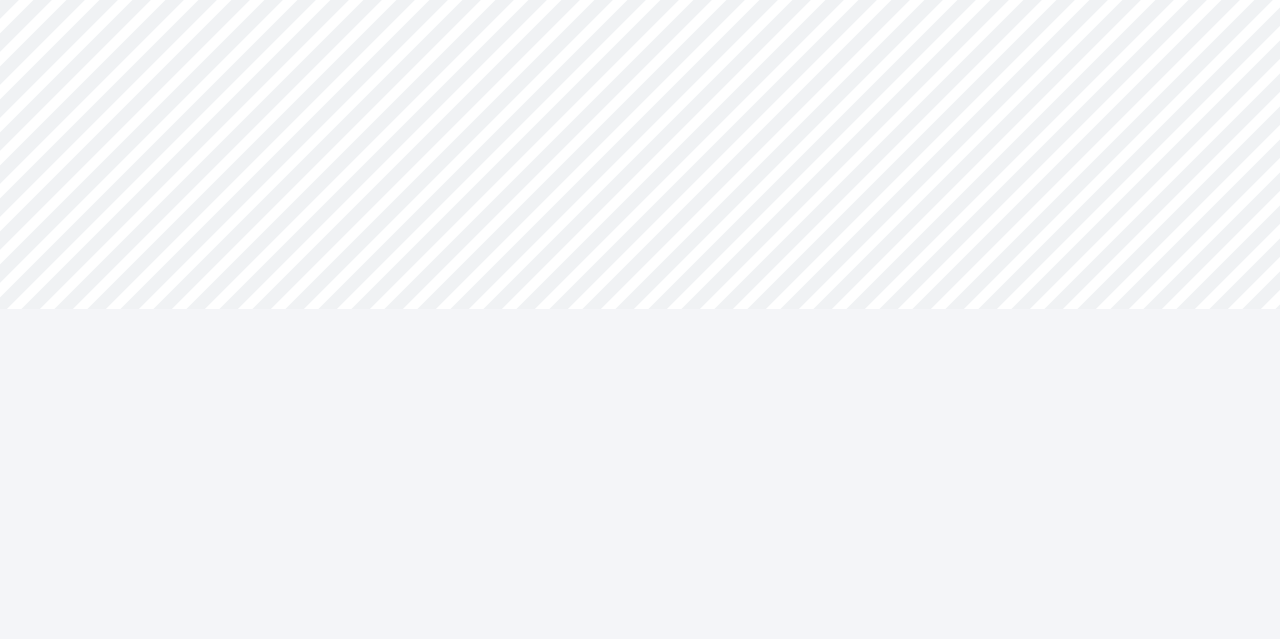 scroll, scrollTop: 0, scrollLeft: 0, axis: both 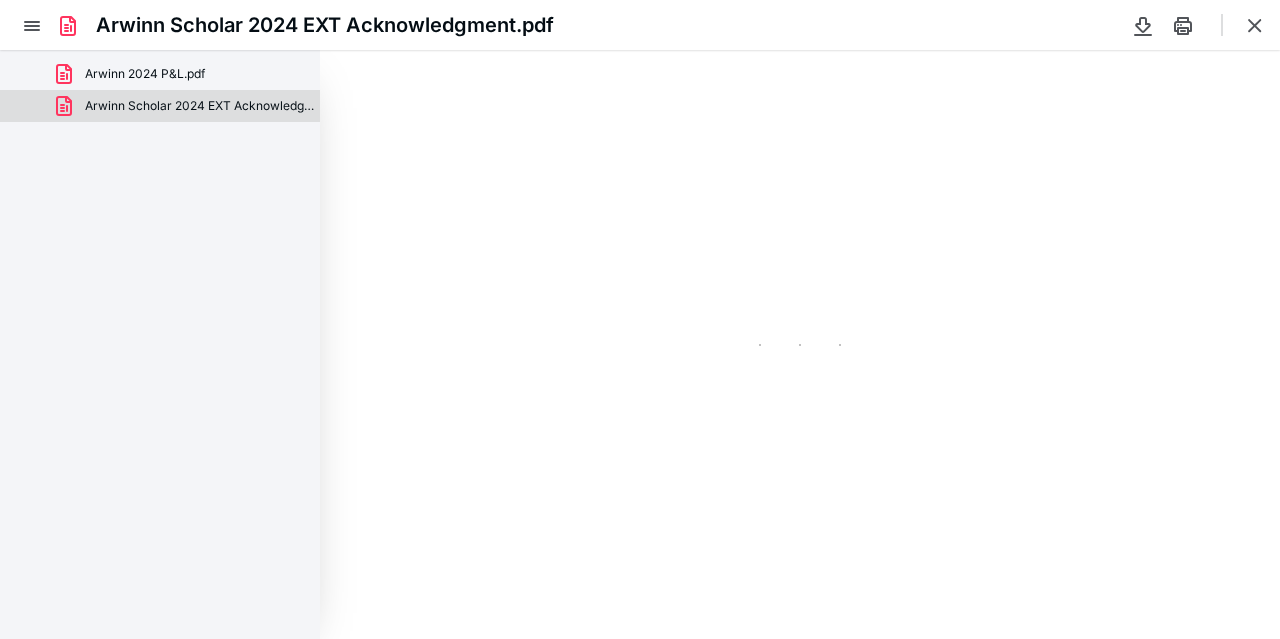 type on "70" 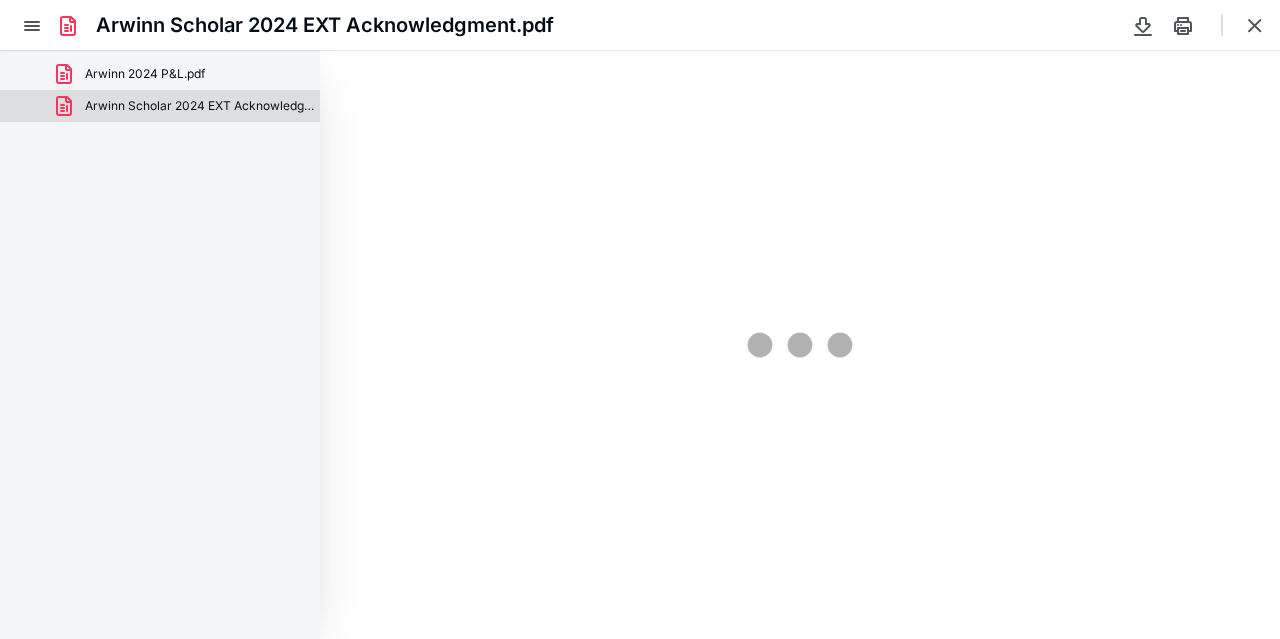 scroll, scrollTop: 0, scrollLeft: 0, axis: both 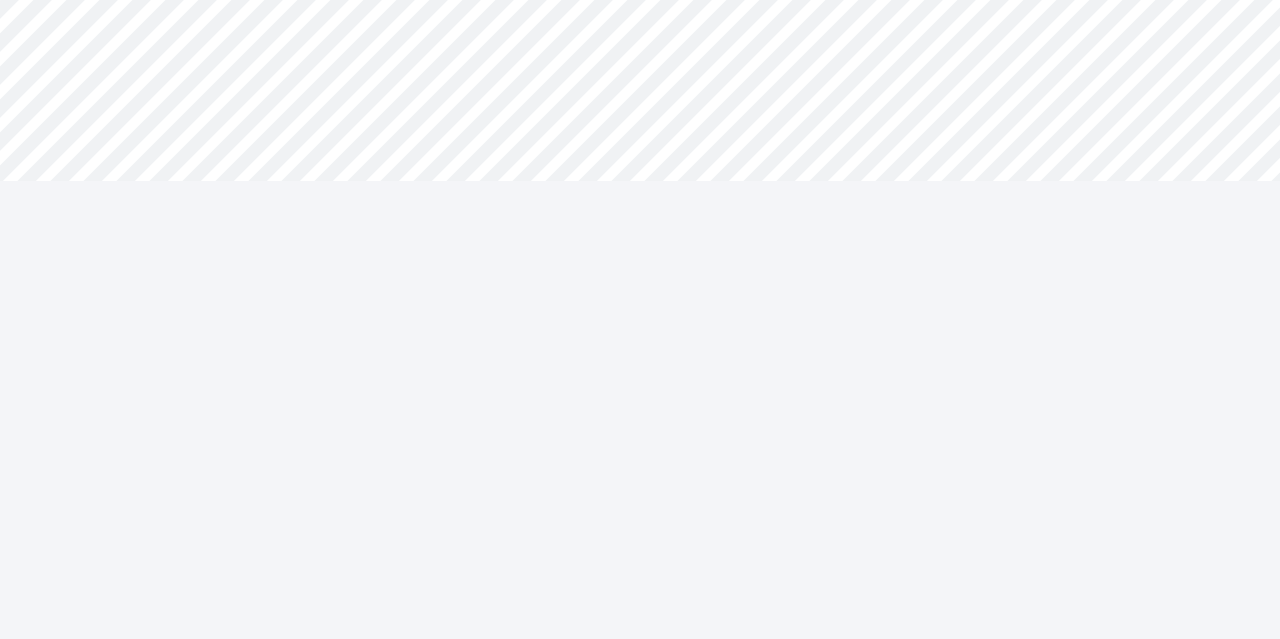 click on "**********" at bounding box center [640, 140] 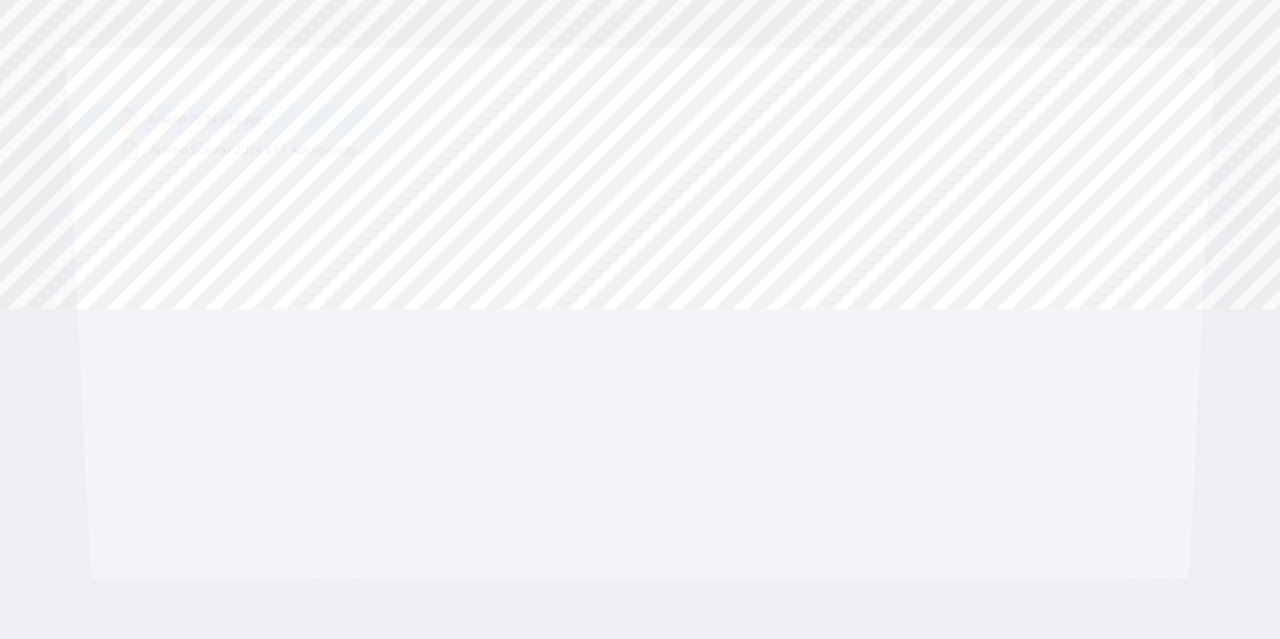 click at bounding box center (790, 338) 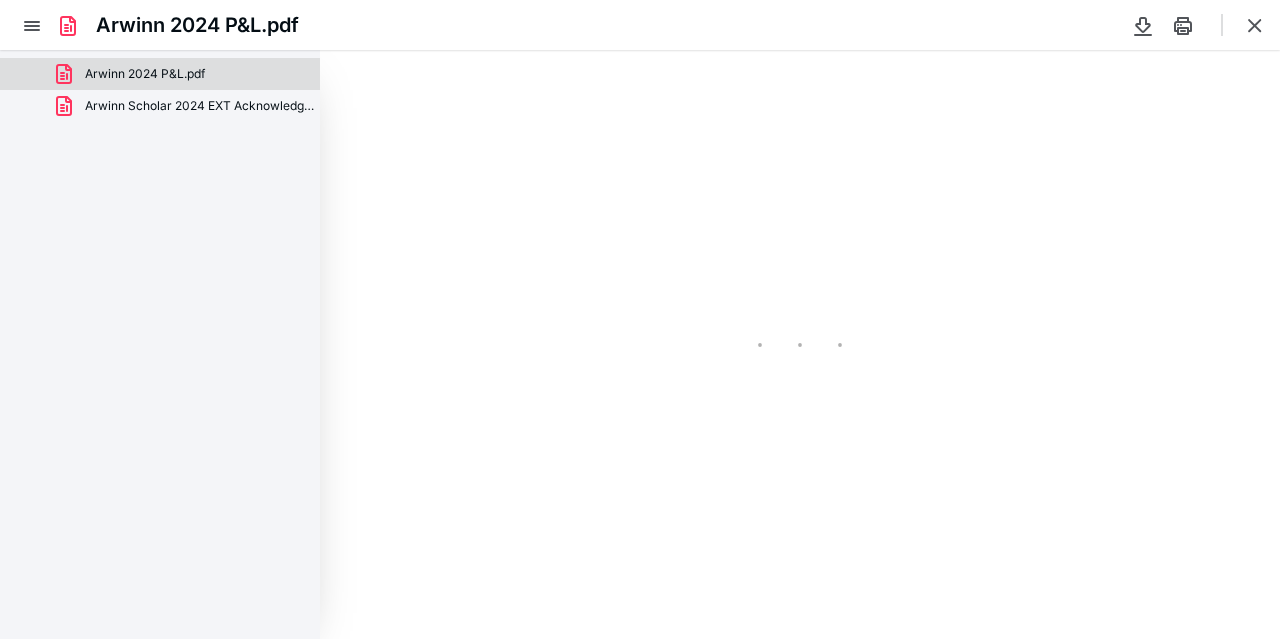type on "70" 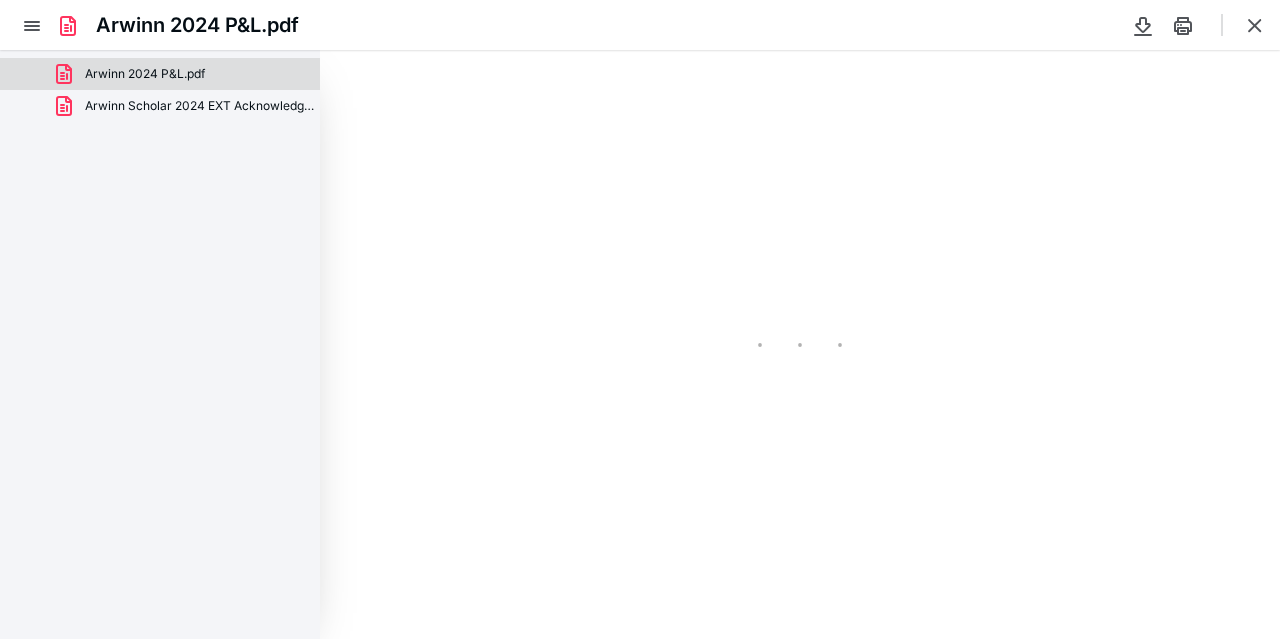 scroll, scrollTop: 0, scrollLeft: 0, axis: both 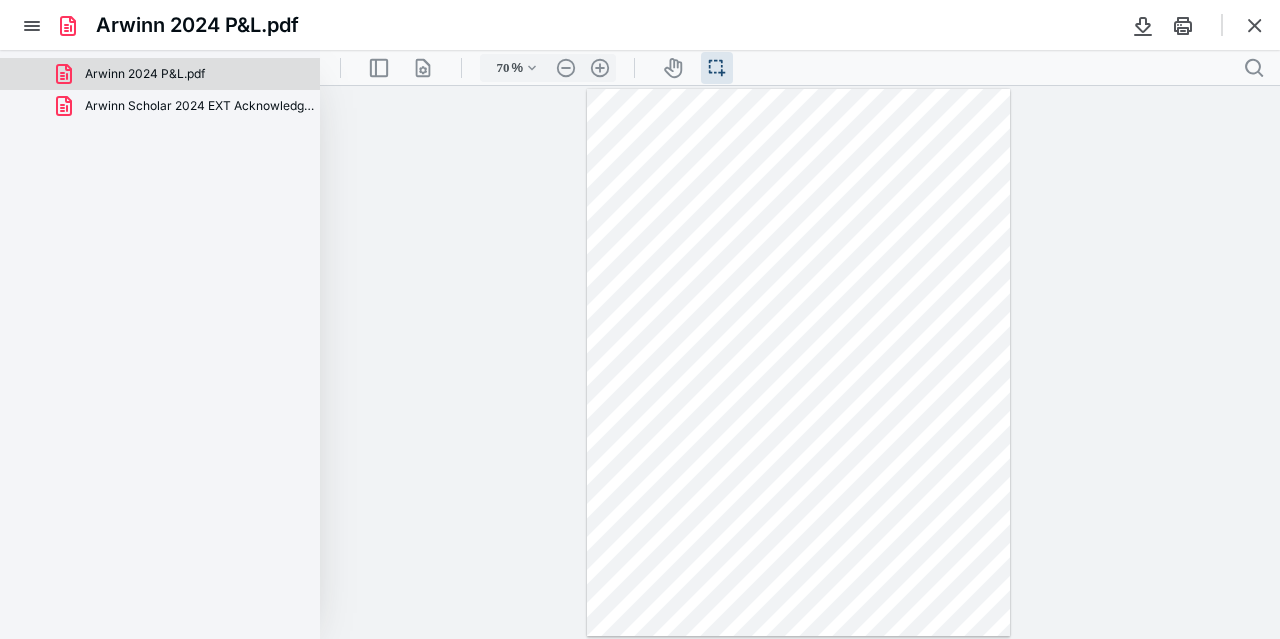 click on "**********" at bounding box center (800, 362) 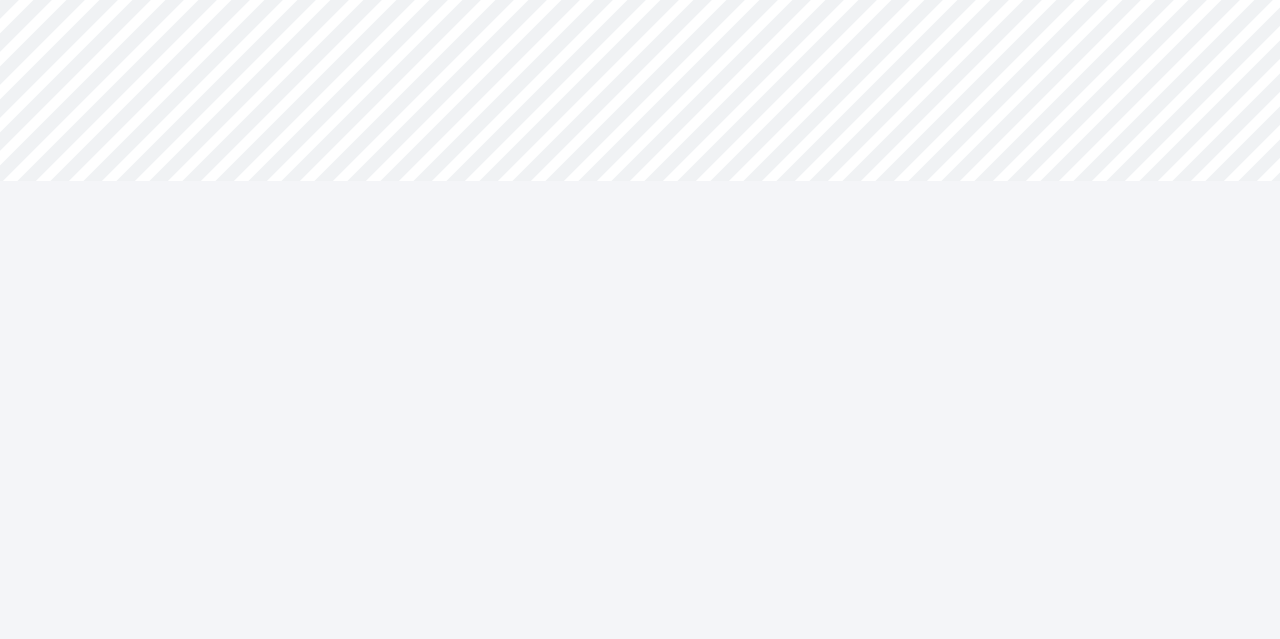 click on "**********" at bounding box center [640, 140] 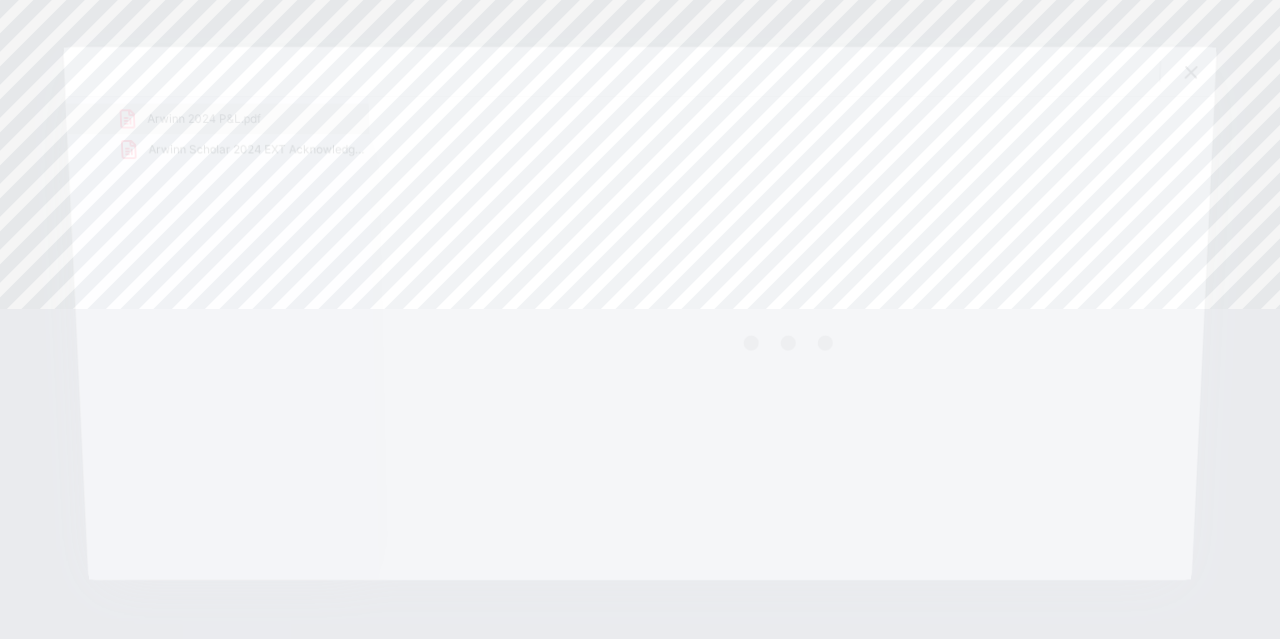 click at bounding box center [791, 338] 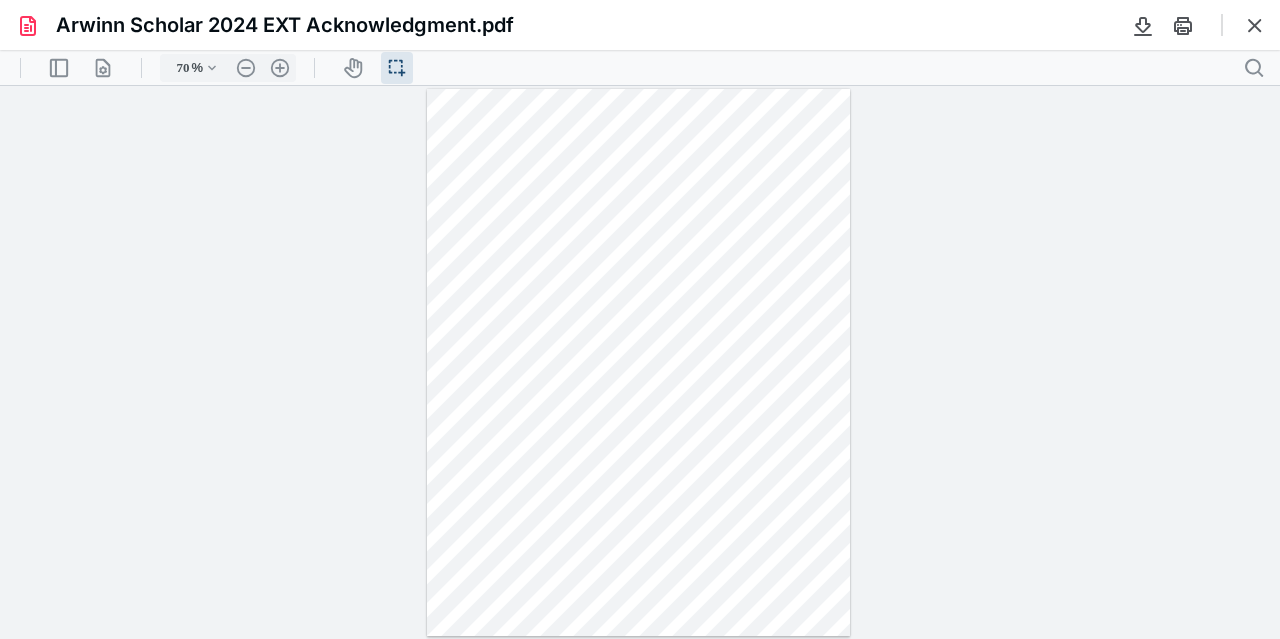 scroll, scrollTop: 404, scrollLeft: 0, axis: vertical 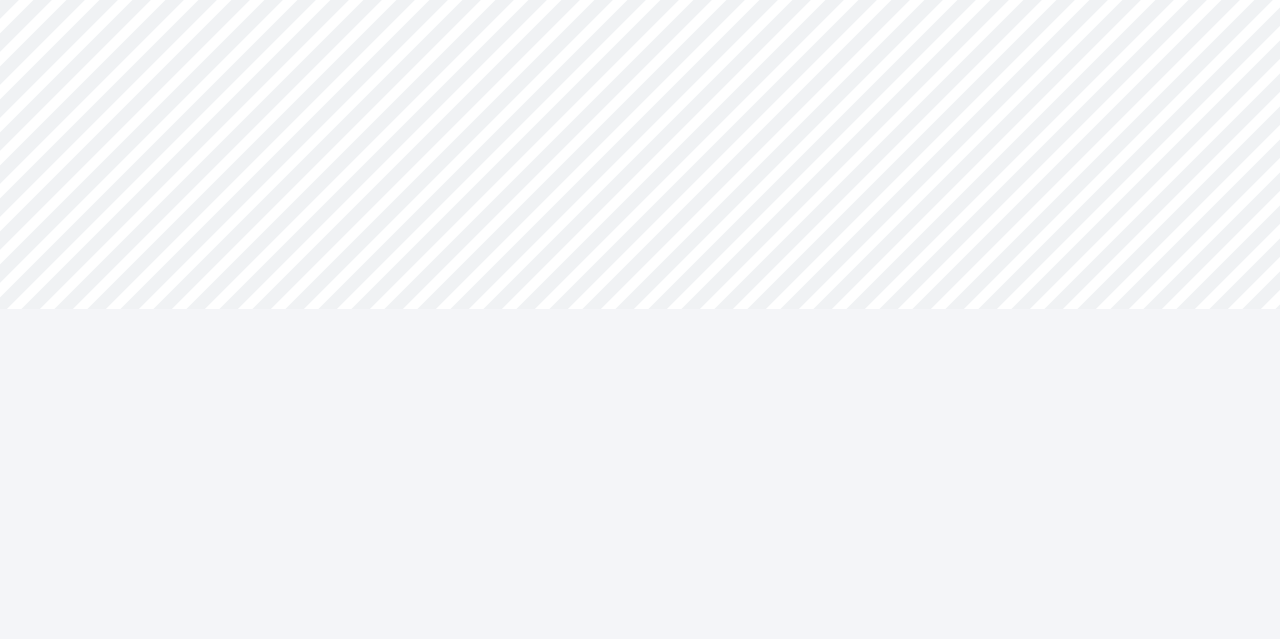 click on "**********" at bounding box center (640, 204) 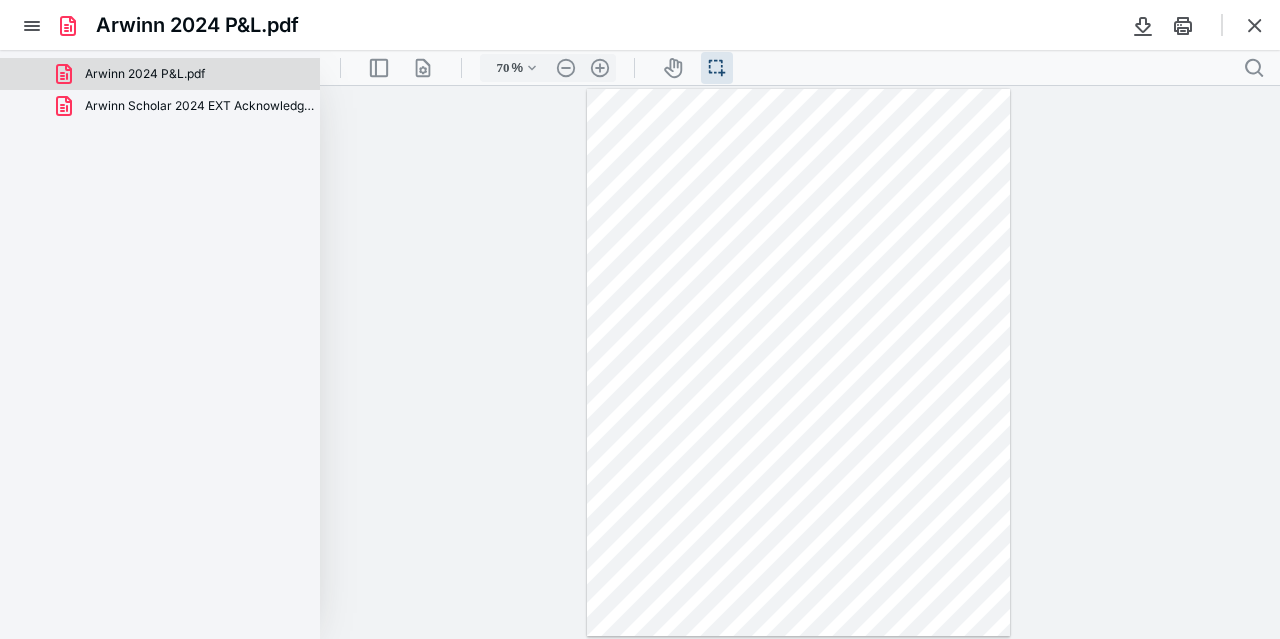 scroll, scrollTop: 0, scrollLeft: 0, axis: both 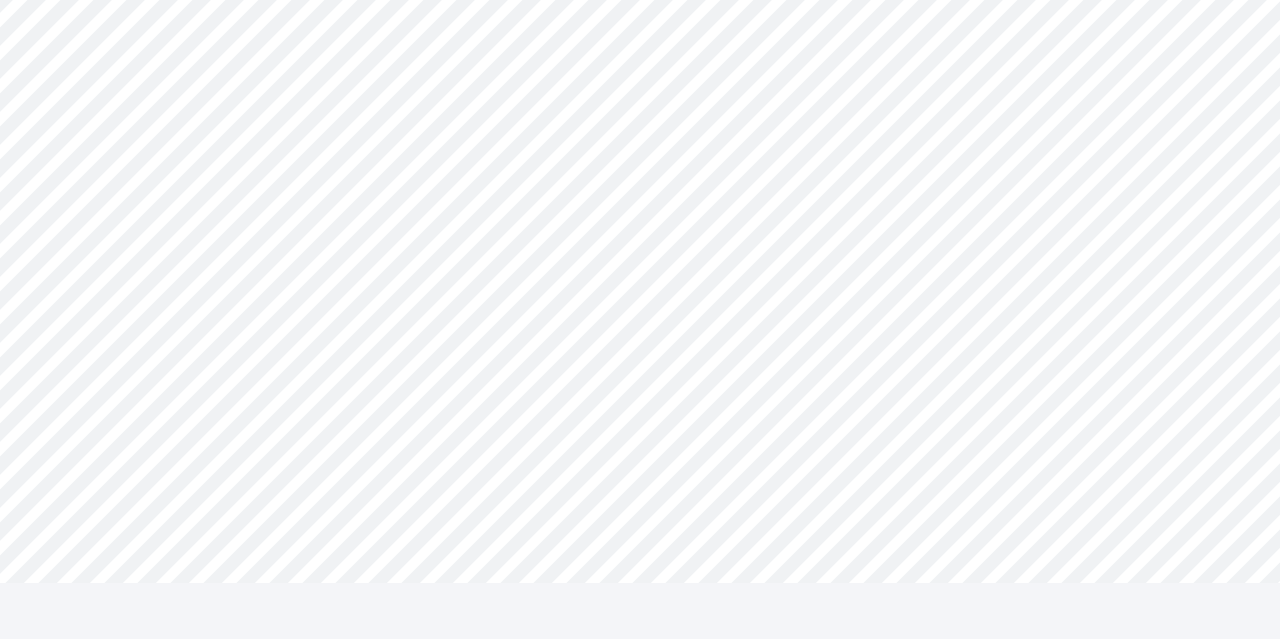 click at bounding box center [640, 336] 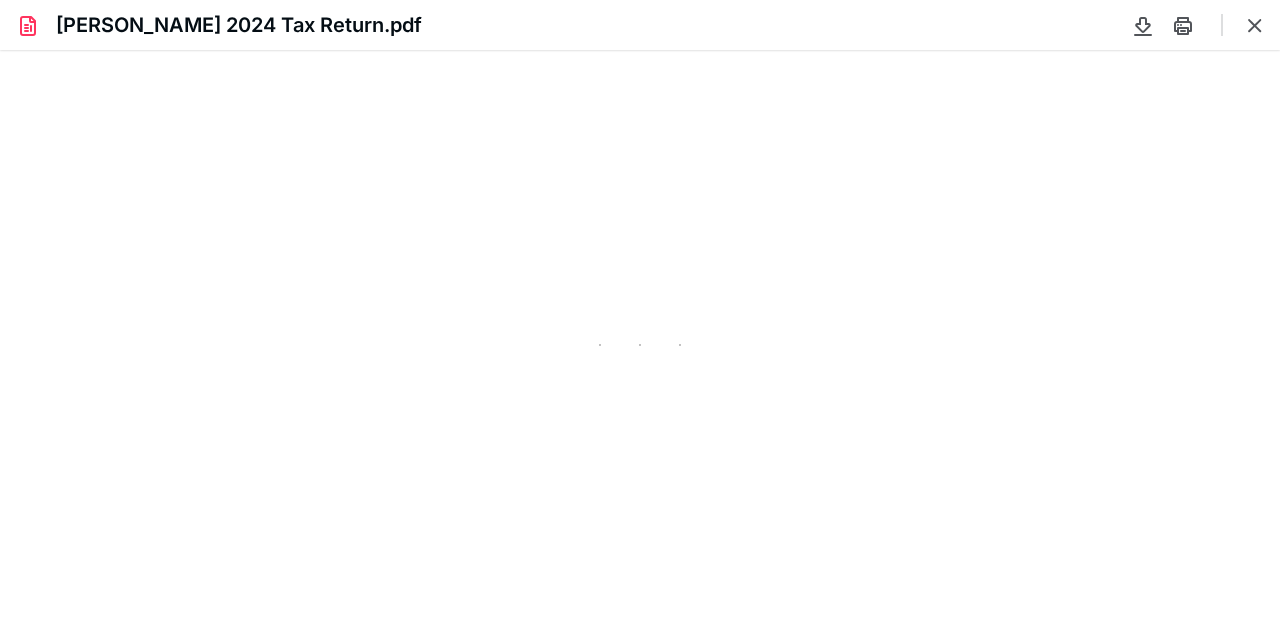 type on "70" 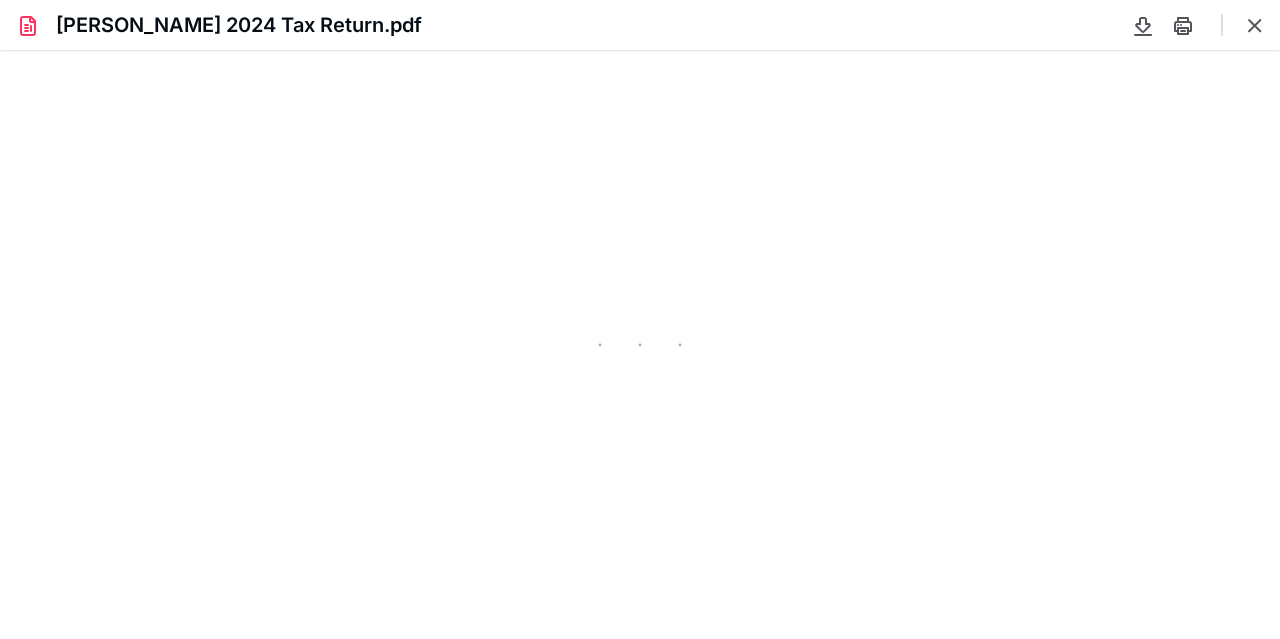 scroll, scrollTop: 0, scrollLeft: 0, axis: both 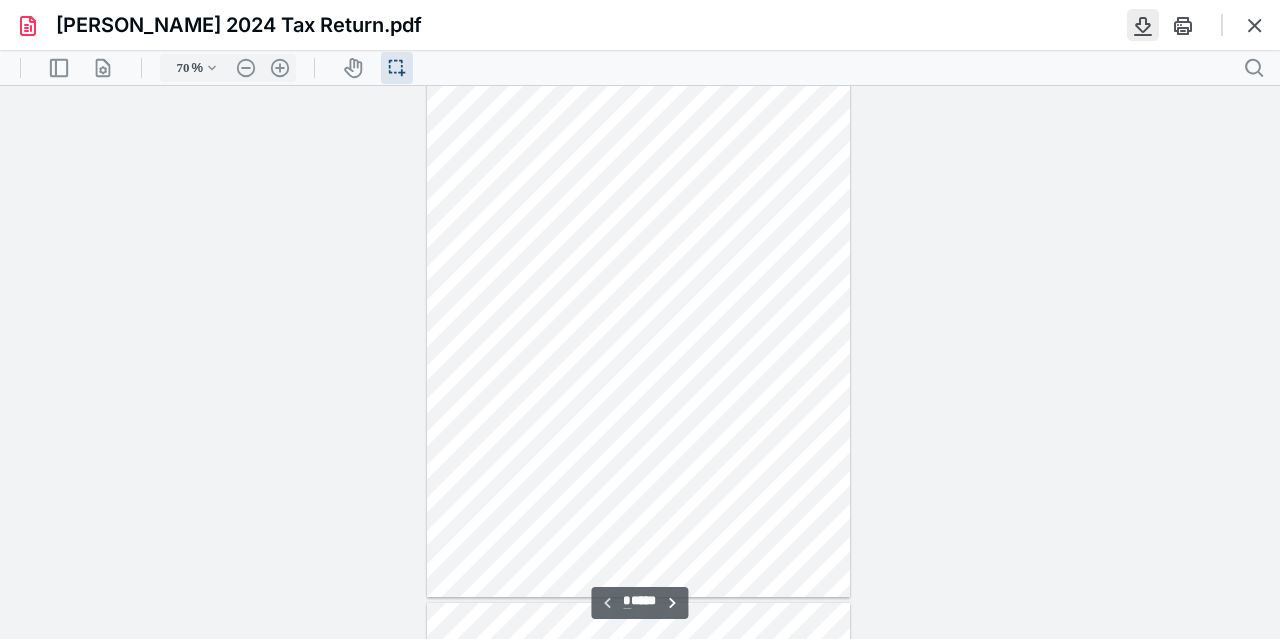 click at bounding box center [1143, 25] 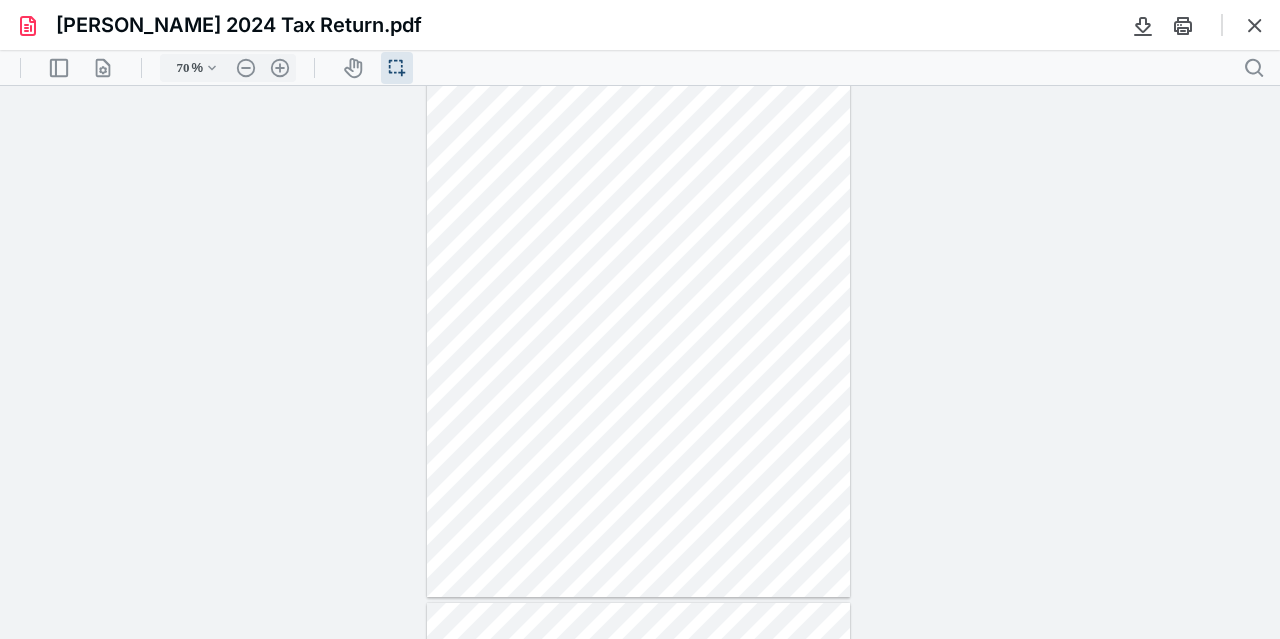 click on "**********" at bounding box center (640, 362) 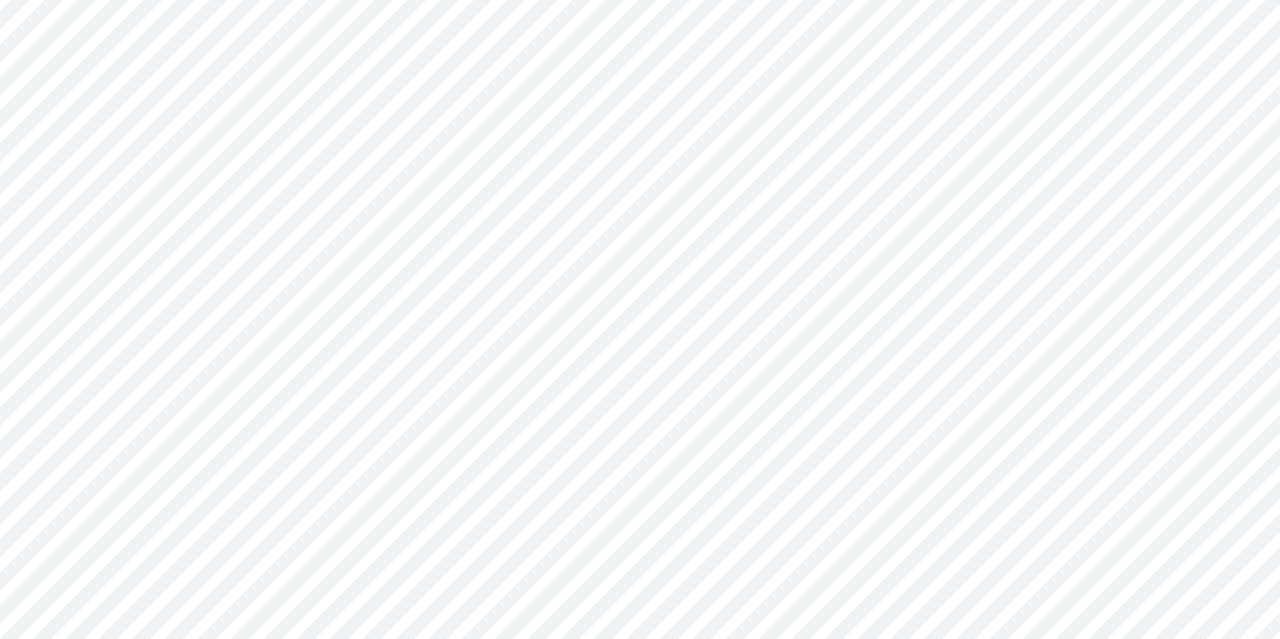 scroll, scrollTop: 424, scrollLeft: 0, axis: vertical 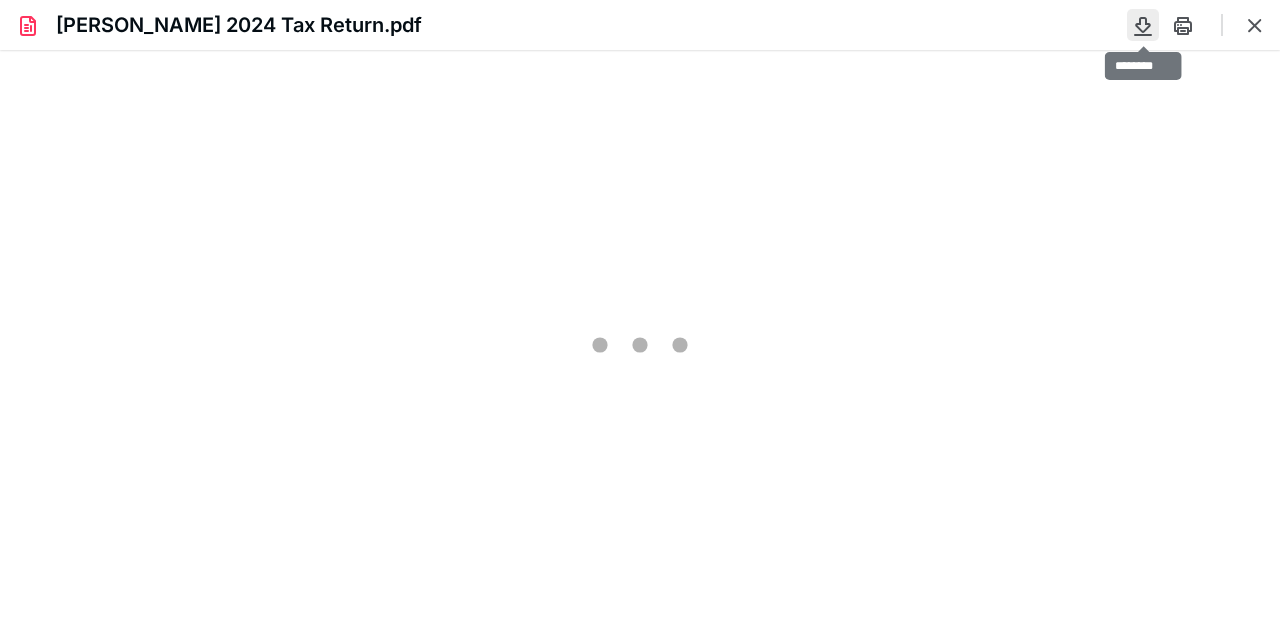 click at bounding box center [1143, 25] 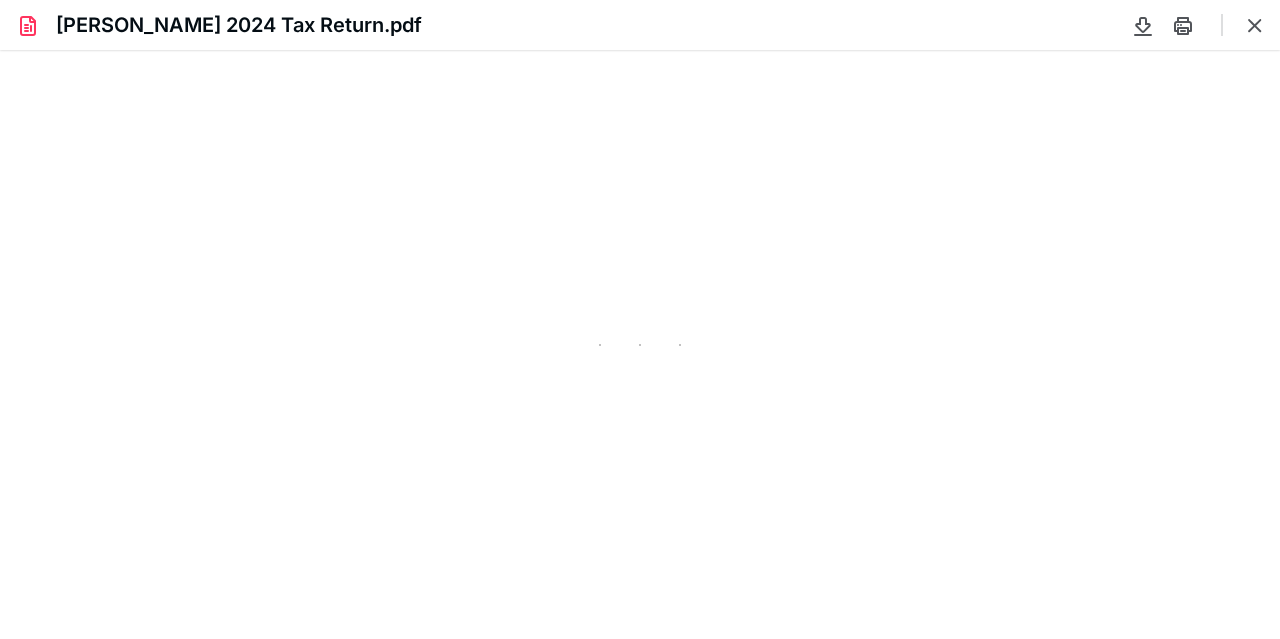 scroll, scrollTop: 0, scrollLeft: 0, axis: both 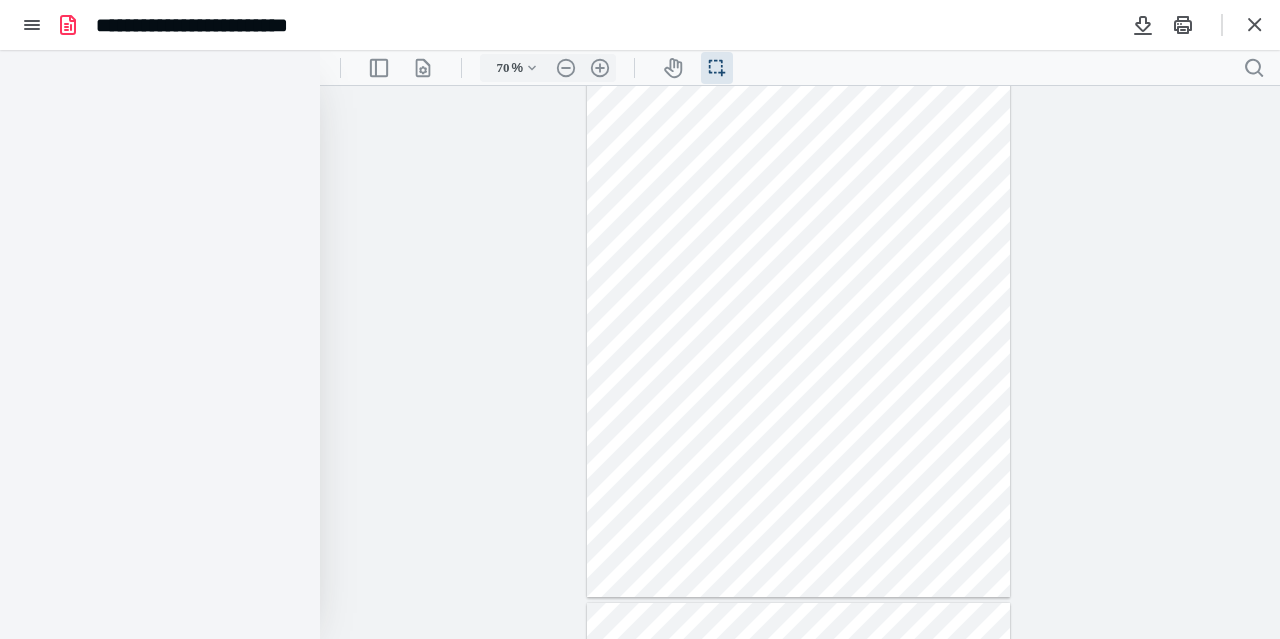 type on "66" 